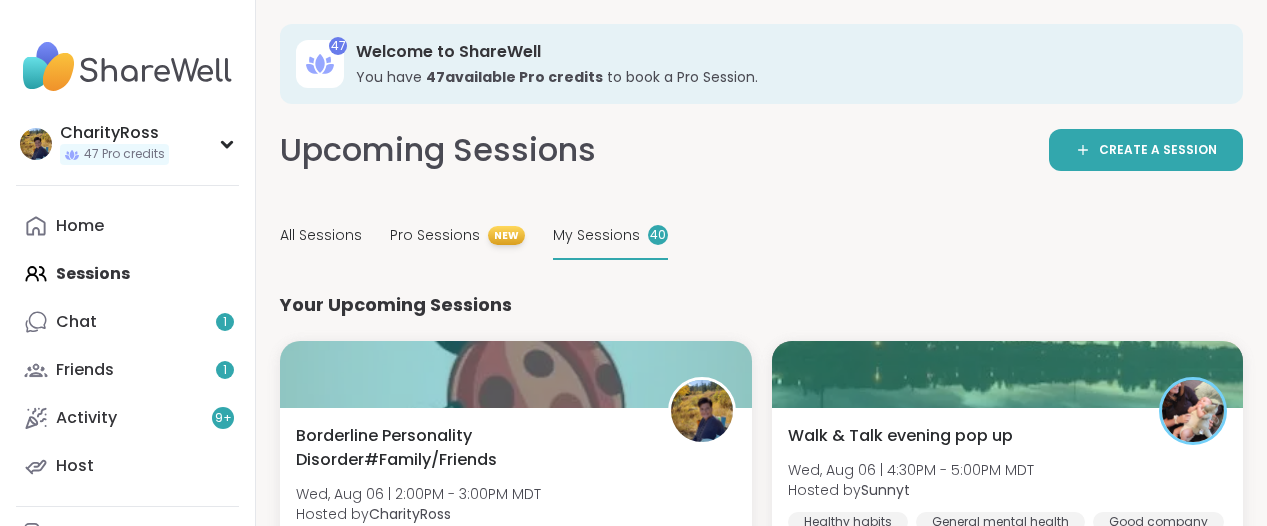 scroll, scrollTop: 0, scrollLeft: 0, axis: both 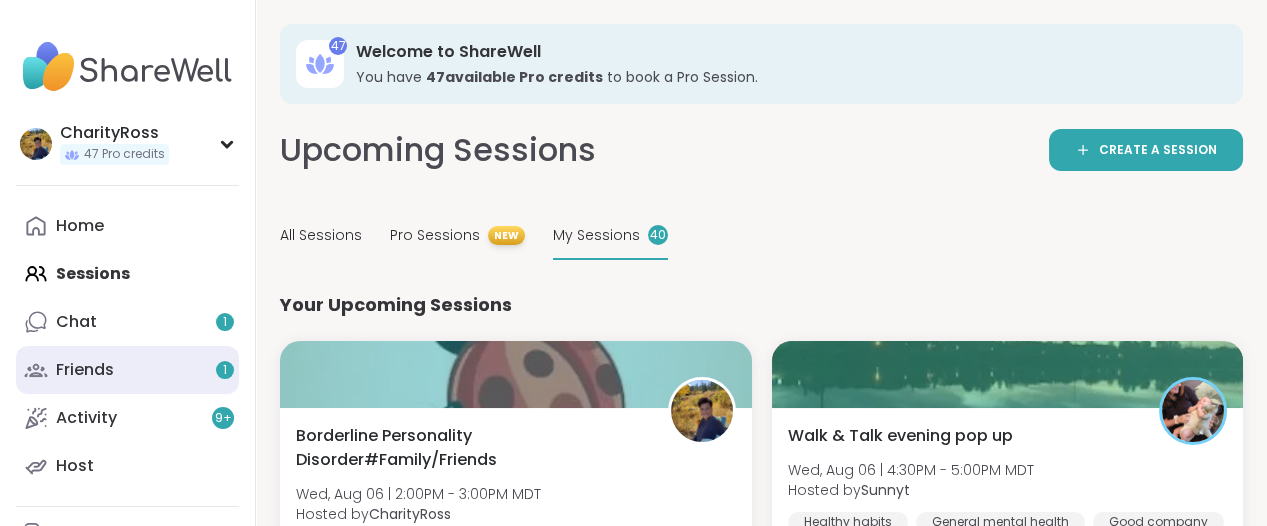 click on "Friends 1" at bounding box center [127, 370] 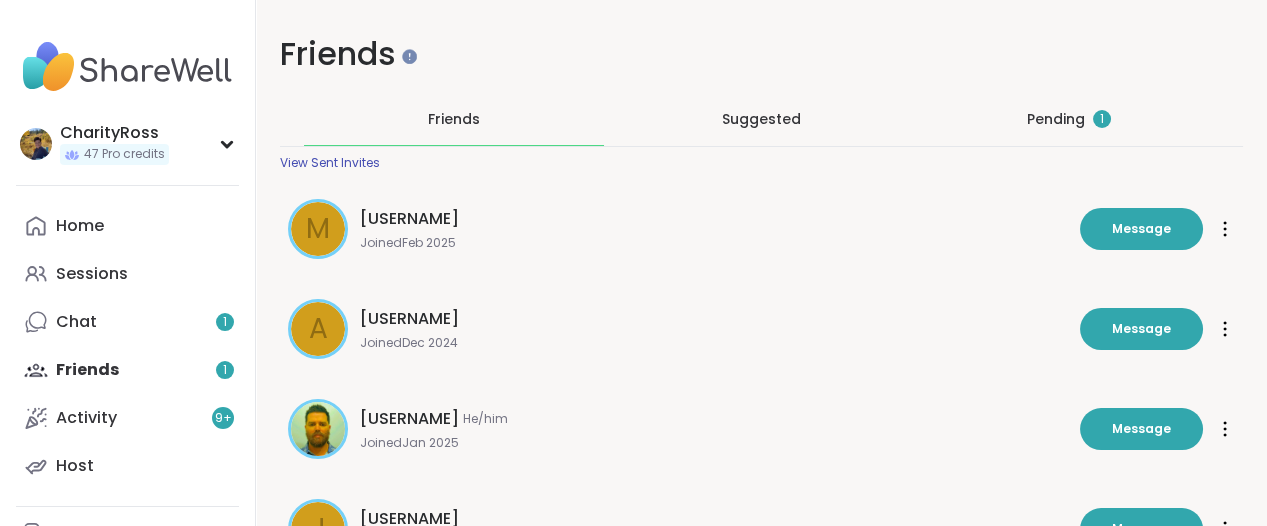 scroll, scrollTop: 0, scrollLeft: 0, axis: both 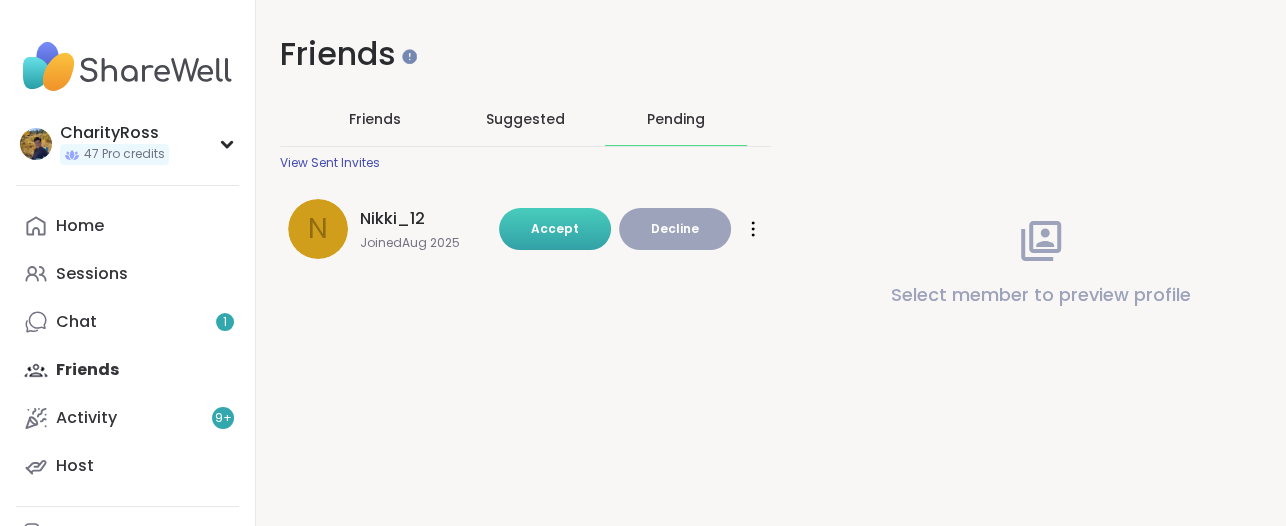 click on "Accept" at bounding box center (555, 229) 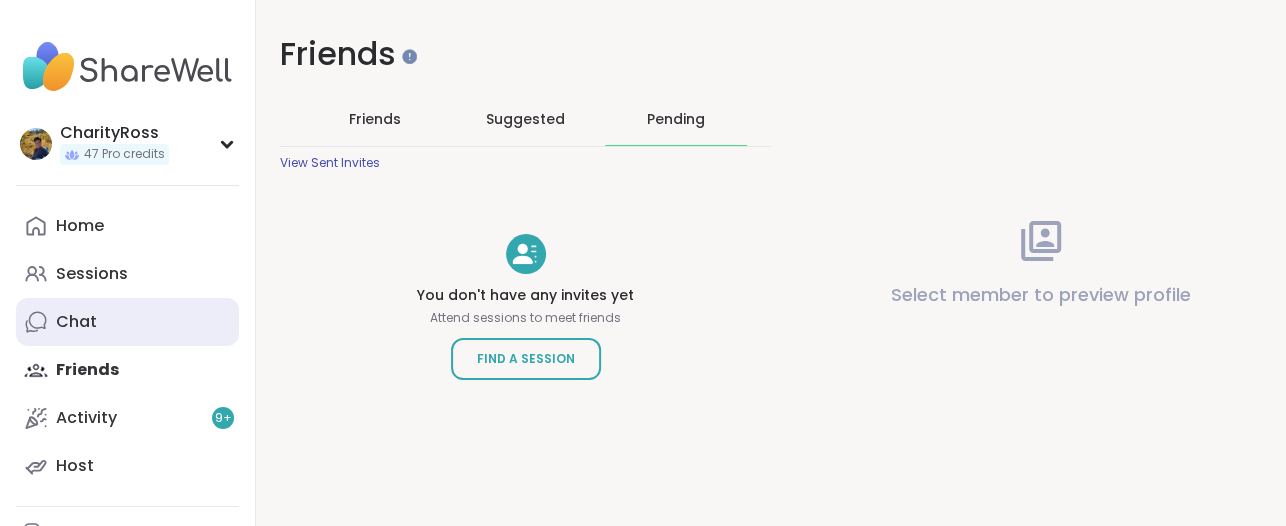 click on "Chat" at bounding box center (127, 322) 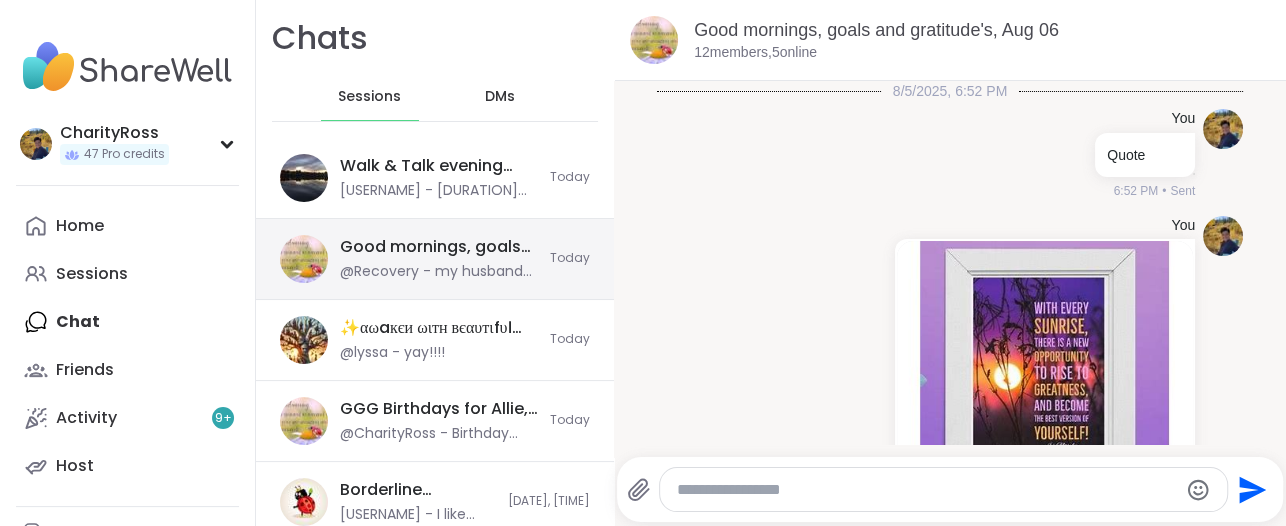 scroll, scrollTop: 3254, scrollLeft: 0, axis: vertical 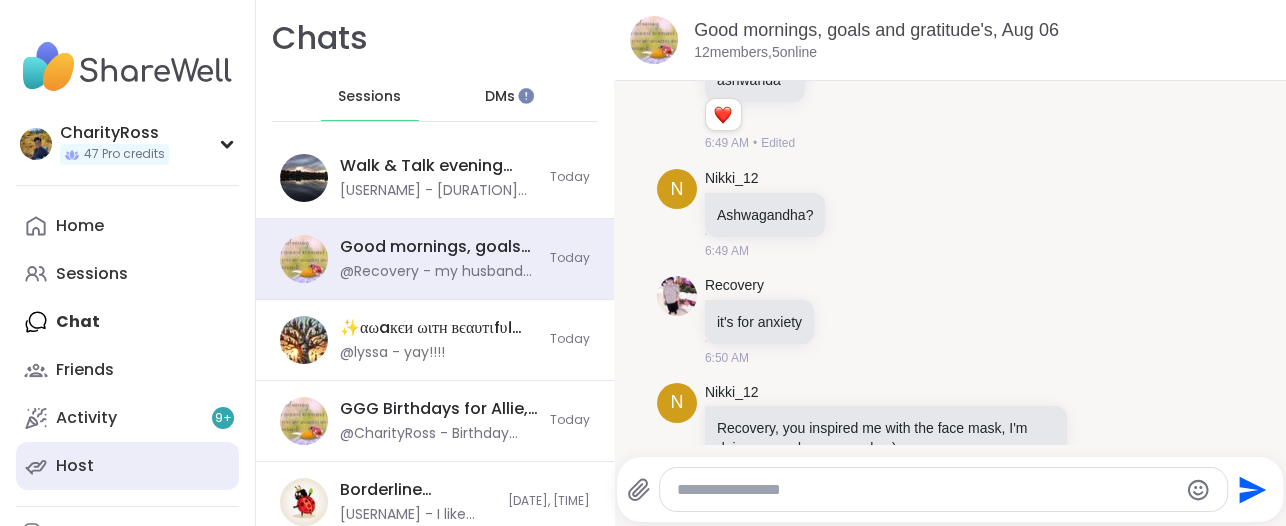 click on "Host" at bounding box center (127, 466) 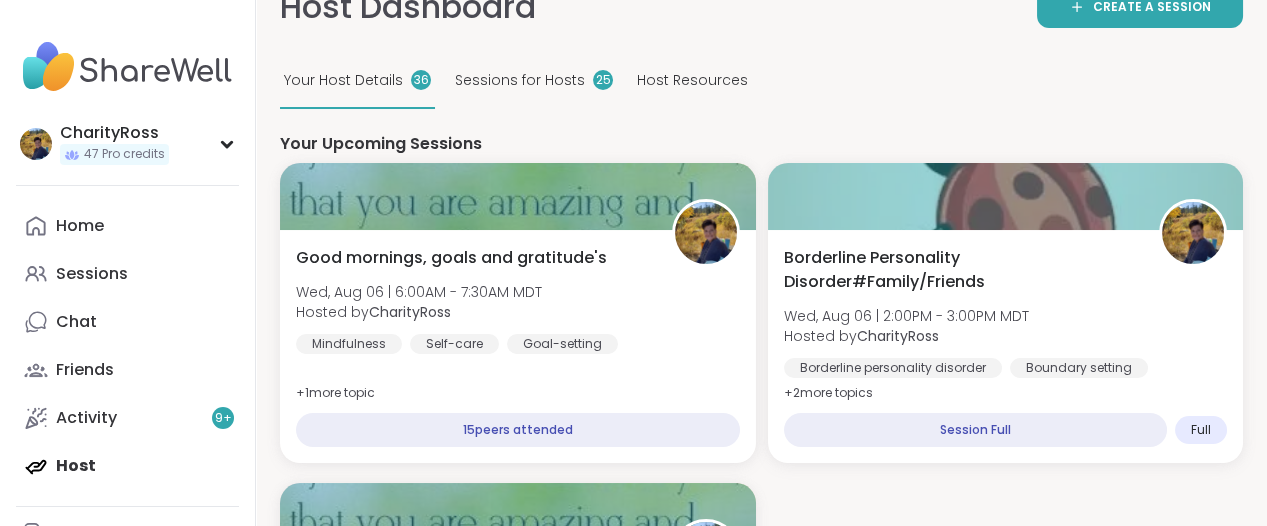 scroll, scrollTop: 750, scrollLeft: 0, axis: vertical 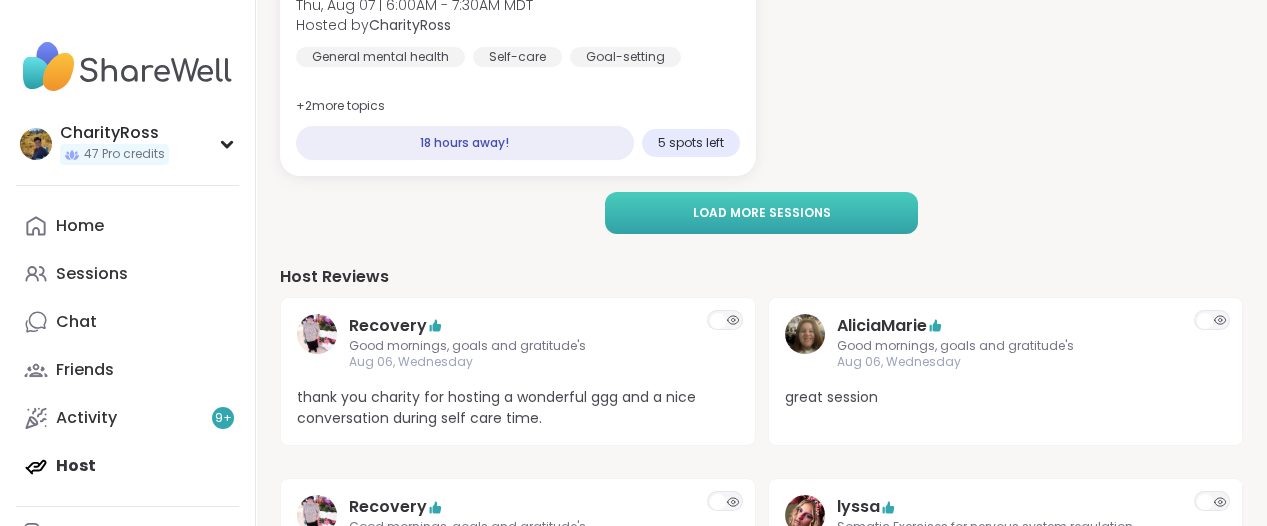 click on "Sessions for Hosts" at bounding box center [520, -527] 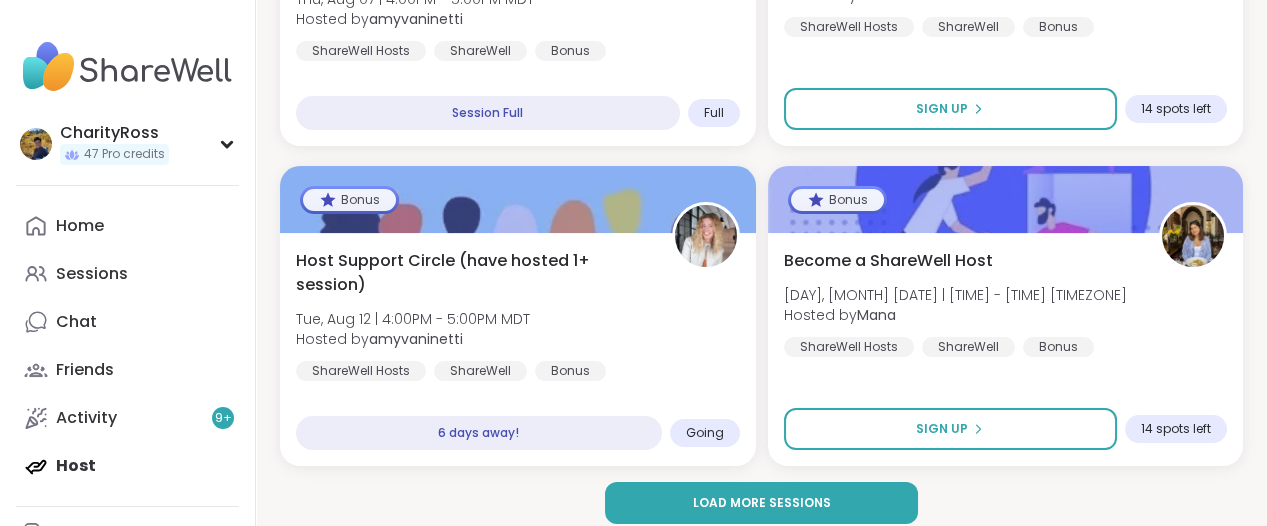scroll, scrollTop: 0, scrollLeft: 0, axis: both 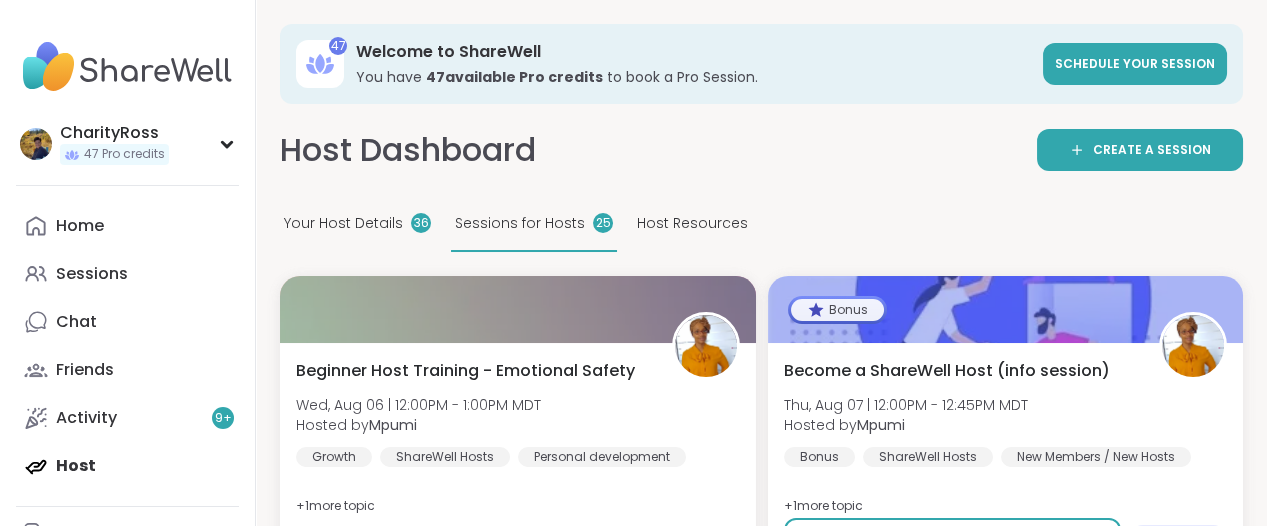 click on "Your Host Details" at bounding box center [343, 223] 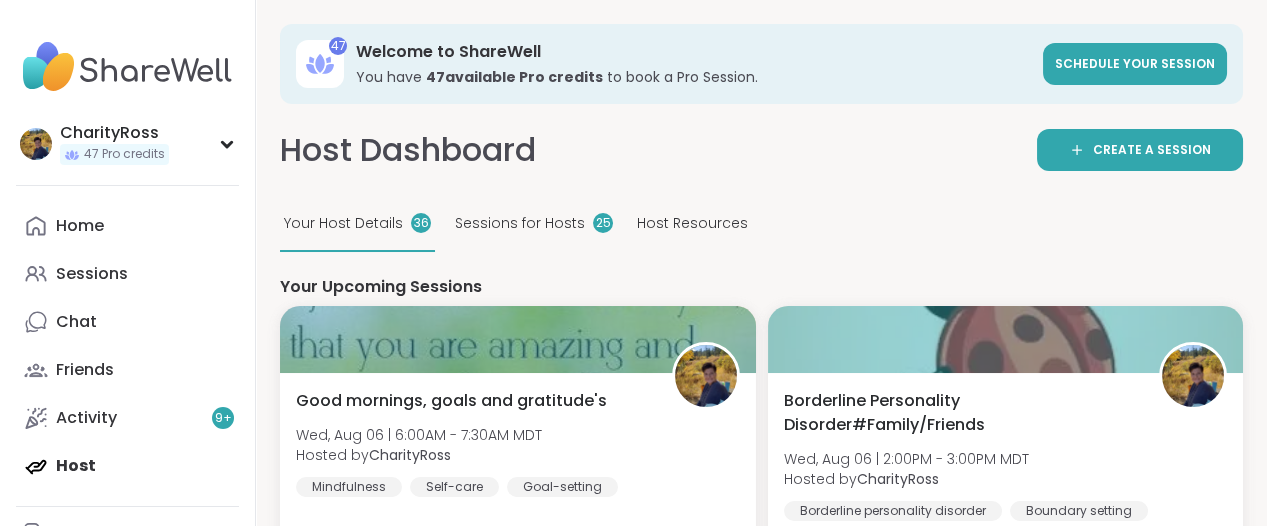 scroll, scrollTop: 0, scrollLeft: 0, axis: both 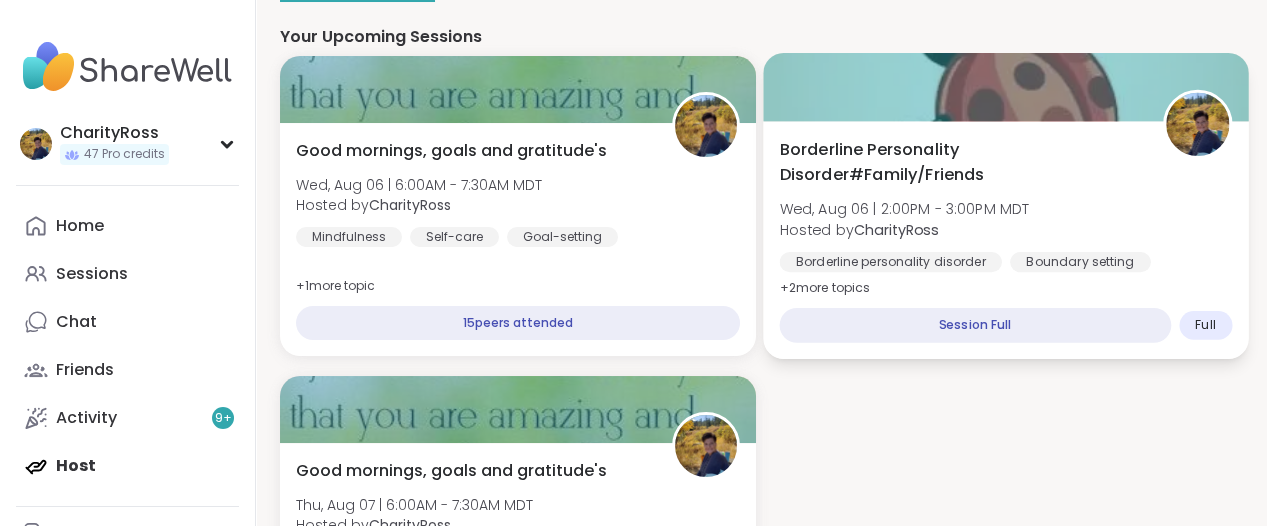 click on "Borderline personality disorder" at bounding box center [890, 262] 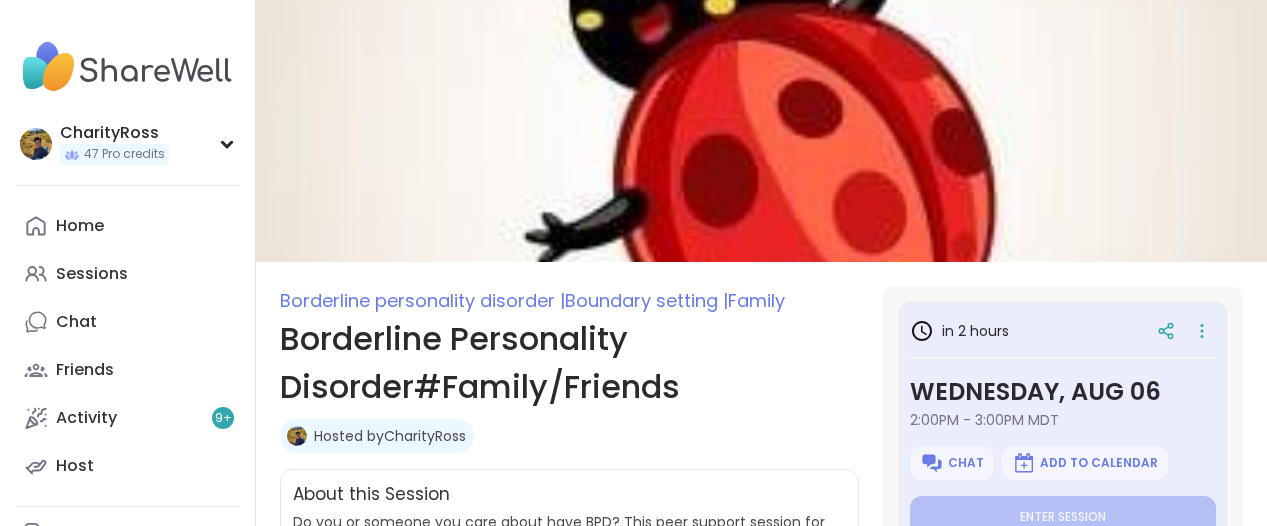 click on "See All" at bounding box center [1063, 1062] 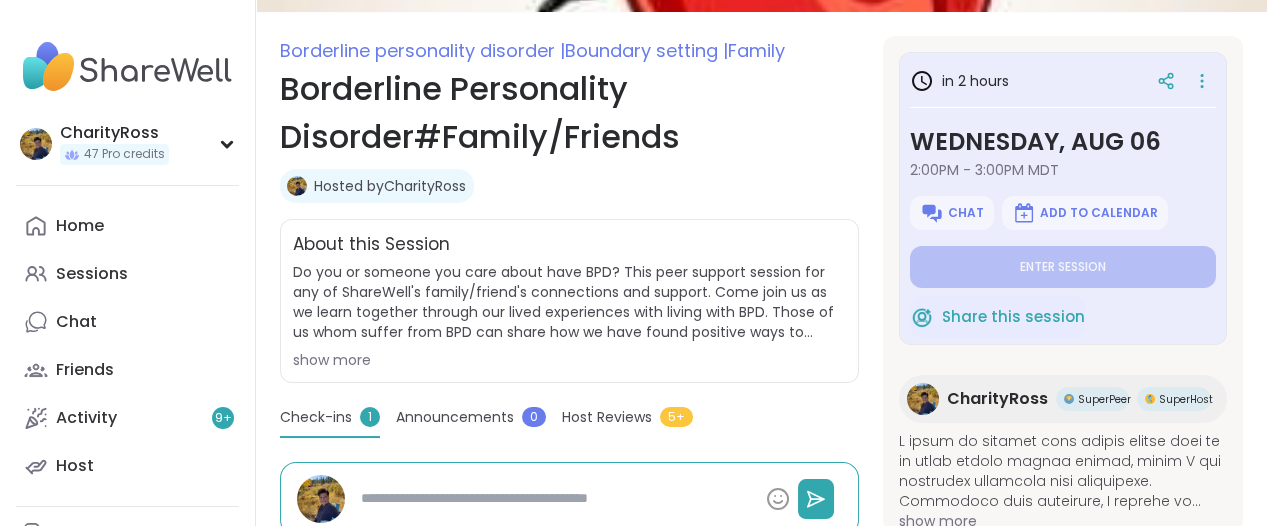scroll, scrollTop: 322, scrollLeft: 0, axis: vertical 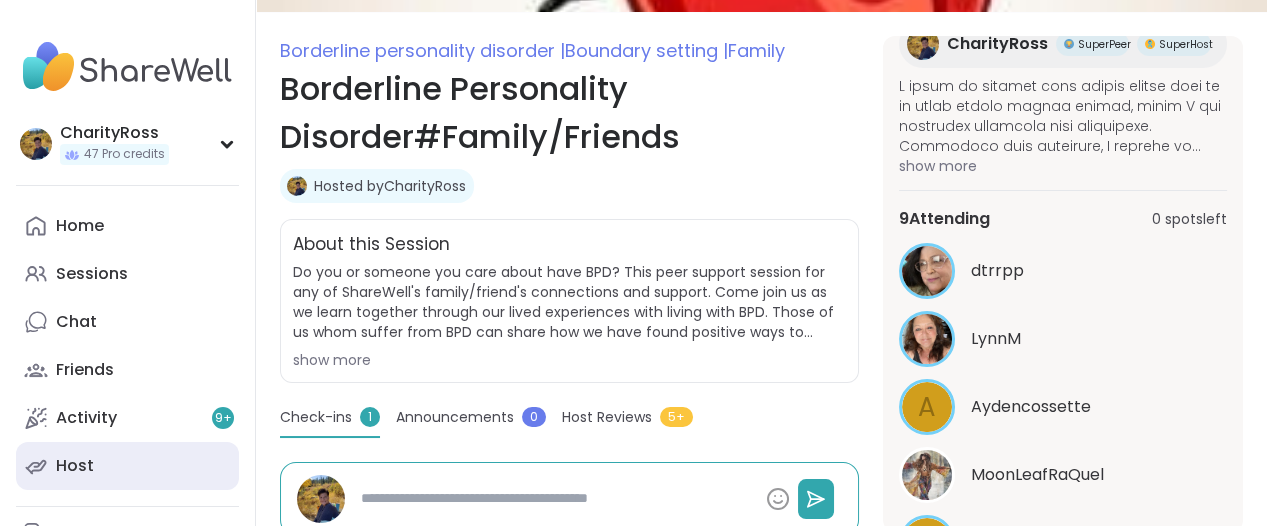 click on "Host" at bounding box center [127, 466] 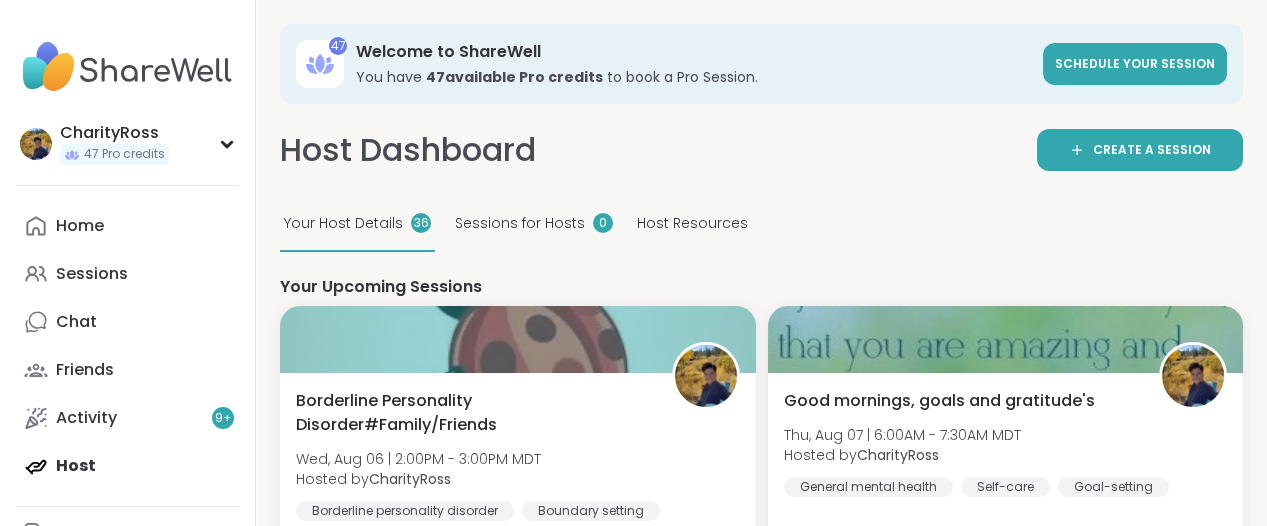 scroll, scrollTop: 0, scrollLeft: 0, axis: both 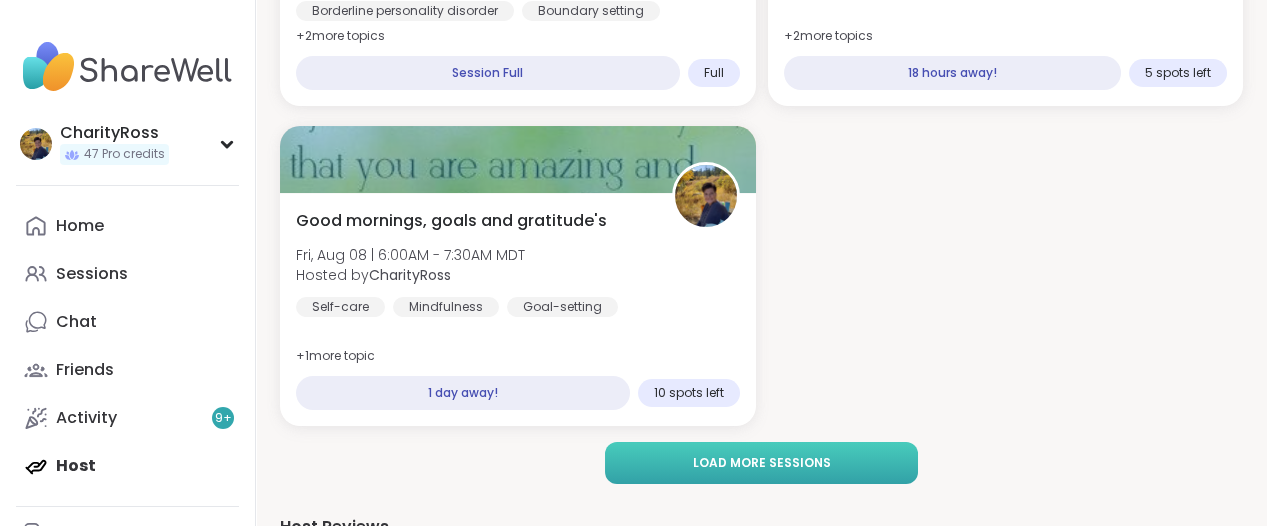 click on "Load more sessions" at bounding box center [762, 463] 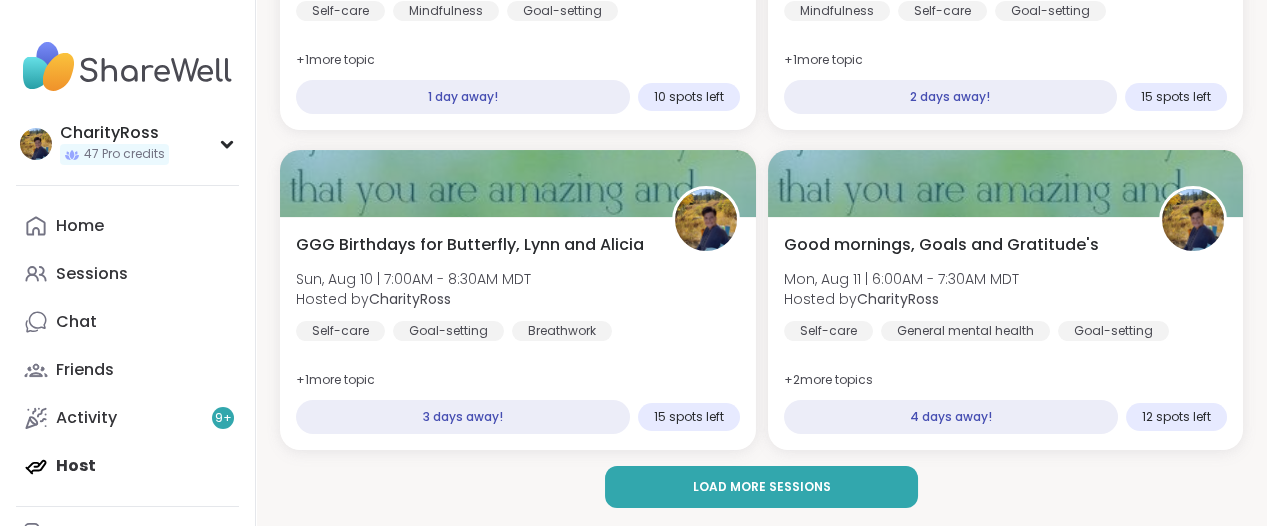 scroll, scrollTop: 875, scrollLeft: 0, axis: vertical 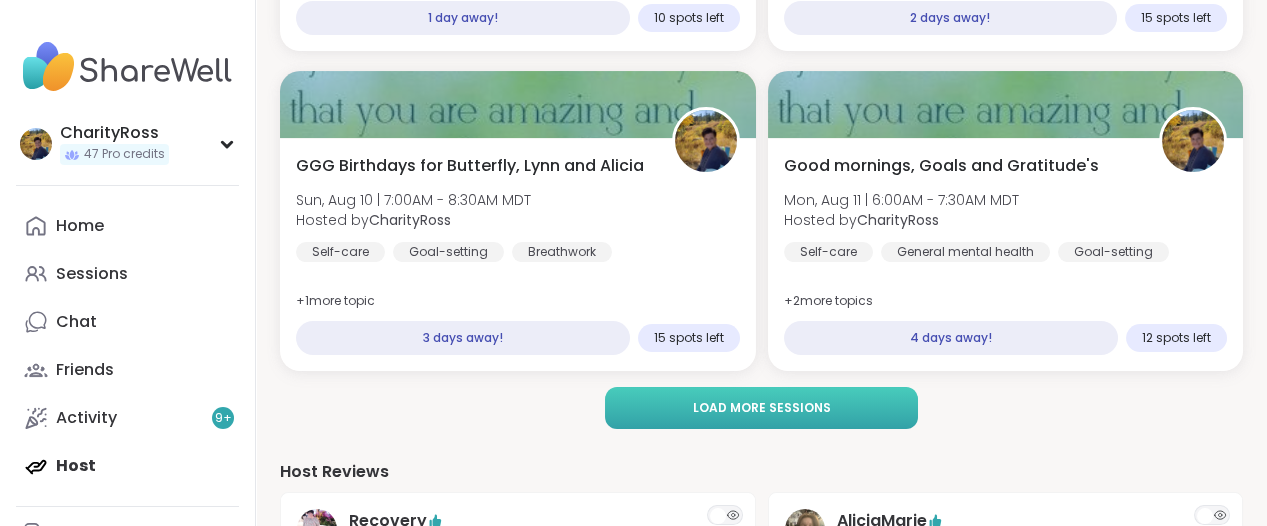click on "Load more sessions" at bounding box center (761, 408) 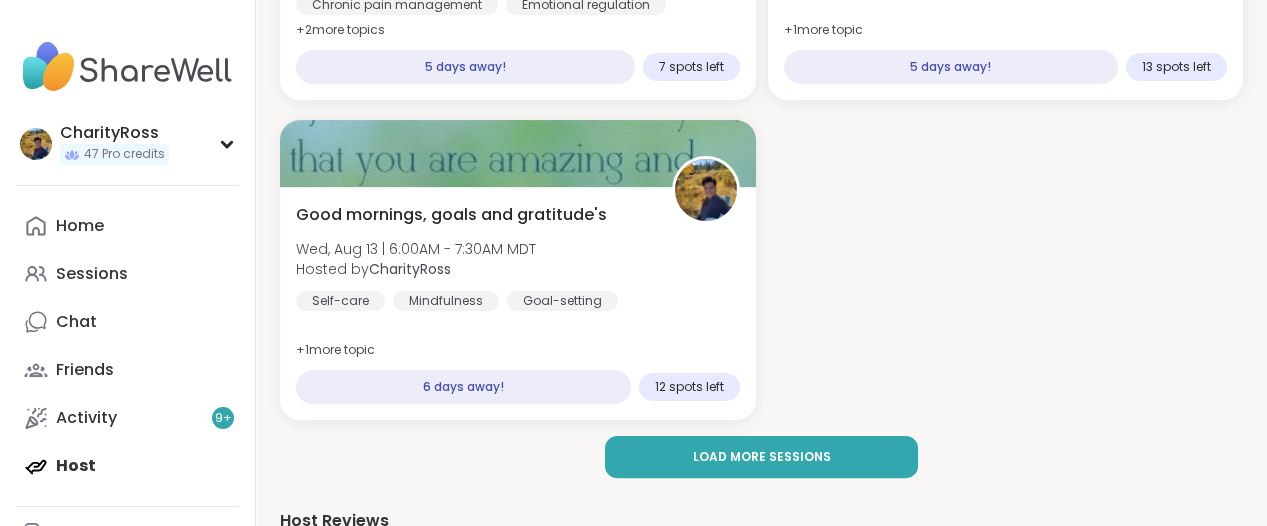 scroll, scrollTop: 1500, scrollLeft: 0, axis: vertical 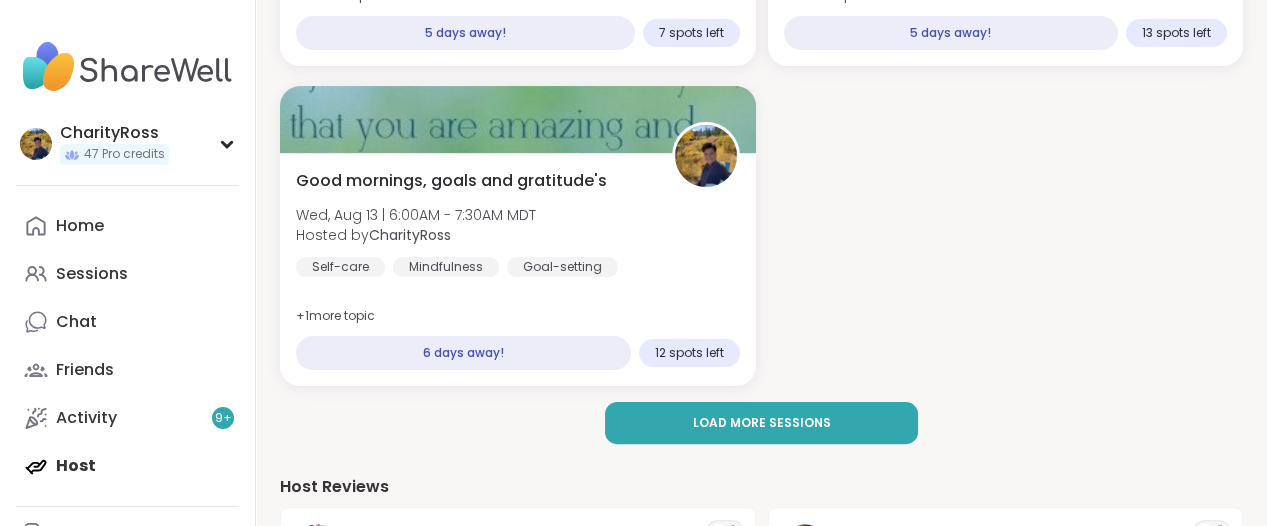 click on "Load more sessions" at bounding box center (761, 423) 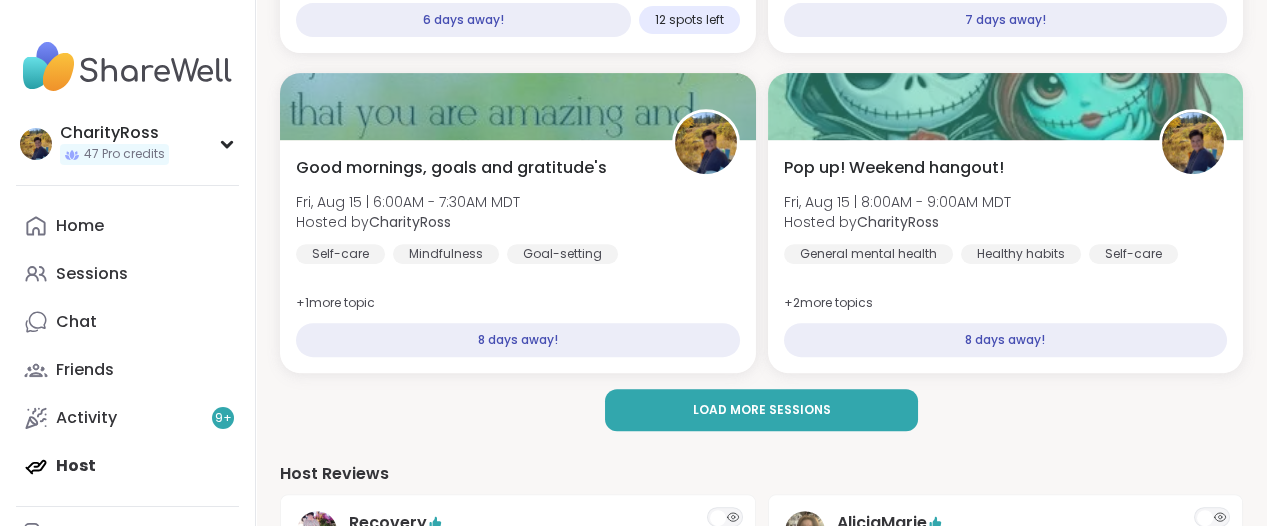 scroll, scrollTop: 1875, scrollLeft: 0, axis: vertical 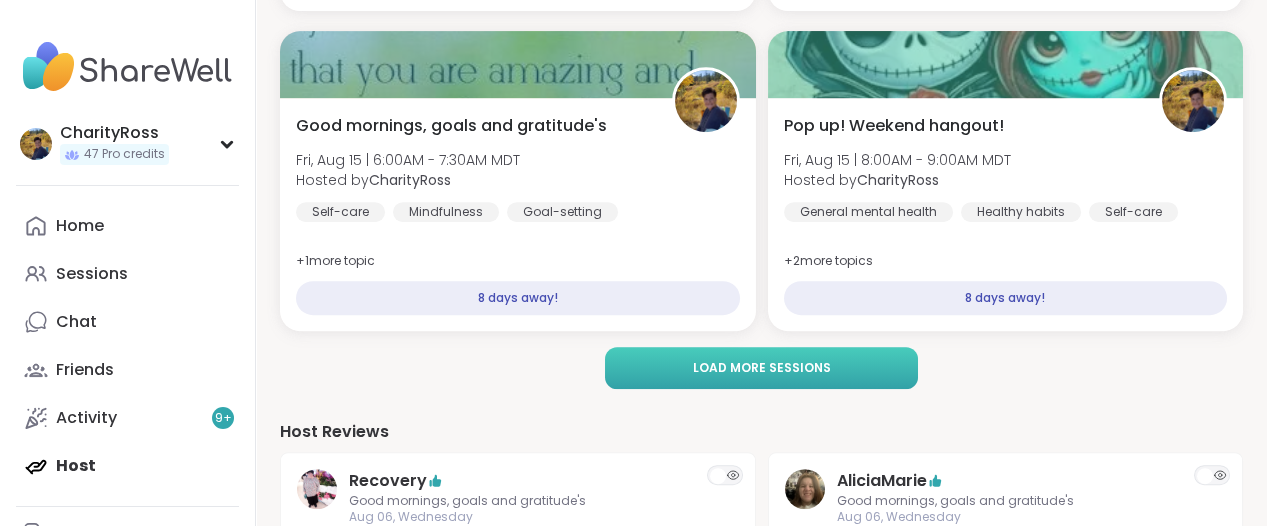 click on "Load more sessions" at bounding box center (761, 368) 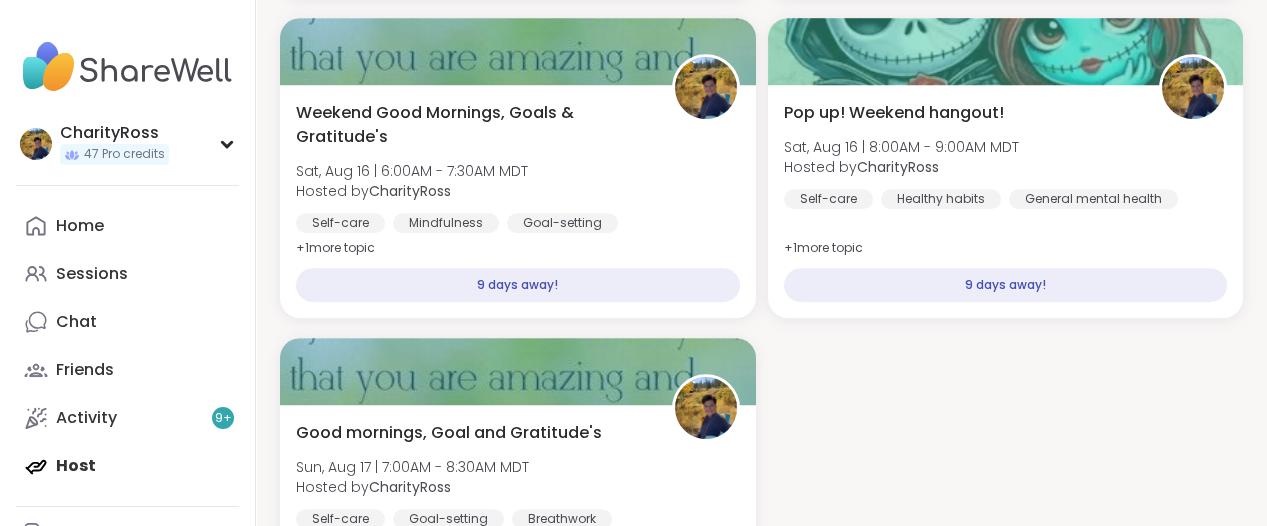 scroll, scrollTop: 2375, scrollLeft: 0, axis: vertical 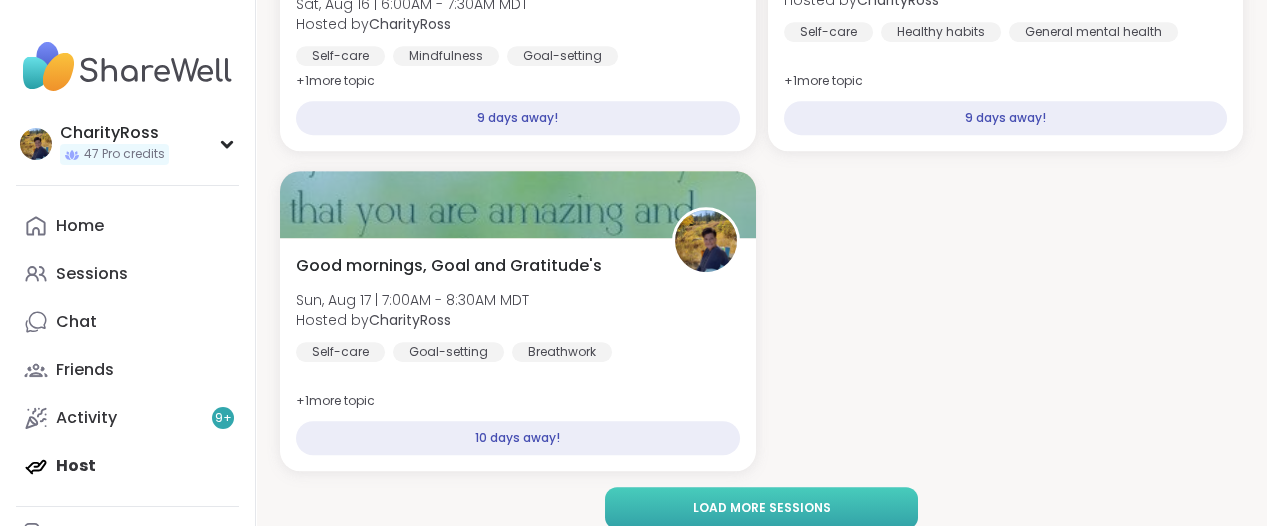 click on "Load more sessions" at bounding box center [761, 508] 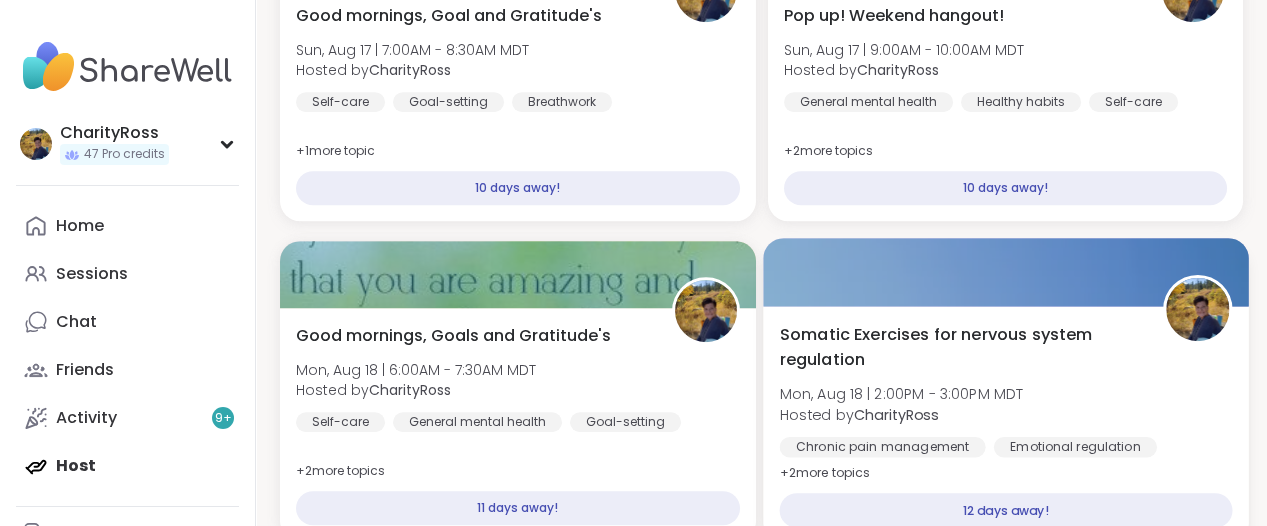 scroll, scrollTop: 2750, scrollLeft: 0, axis: vertical 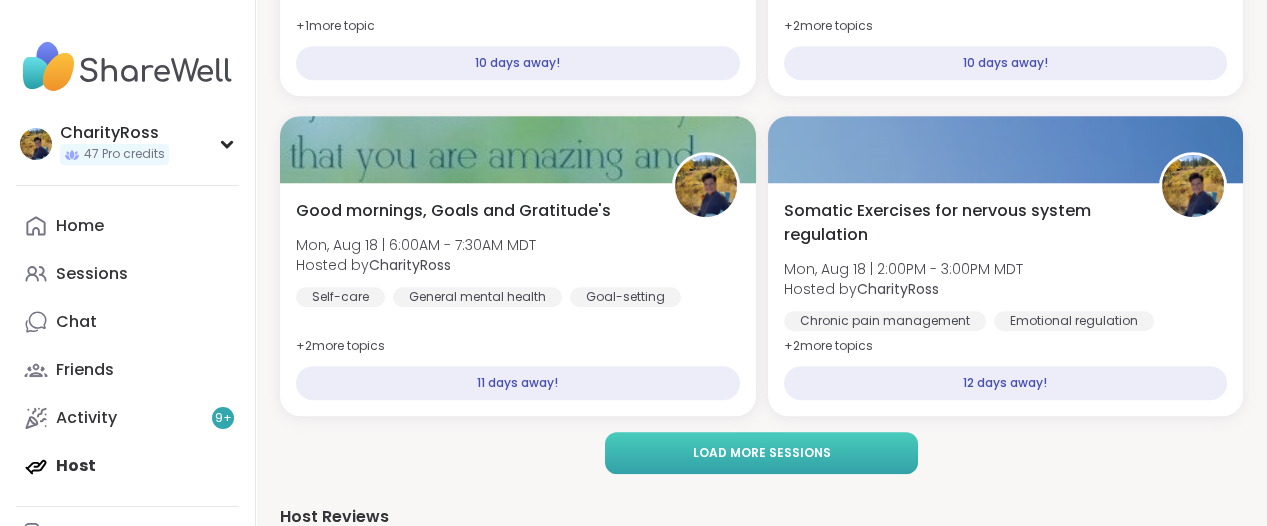 click on "Load more sessions" at bounding box center [762, 453] 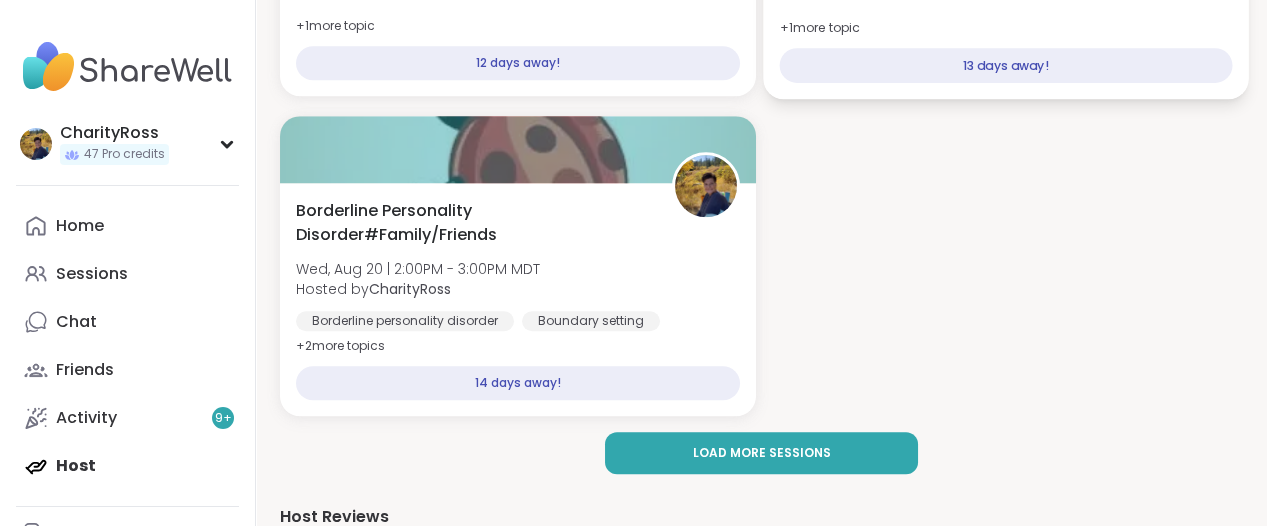 scroll, scrollTop: 3500, scrollLeft: 0, axis: vertical 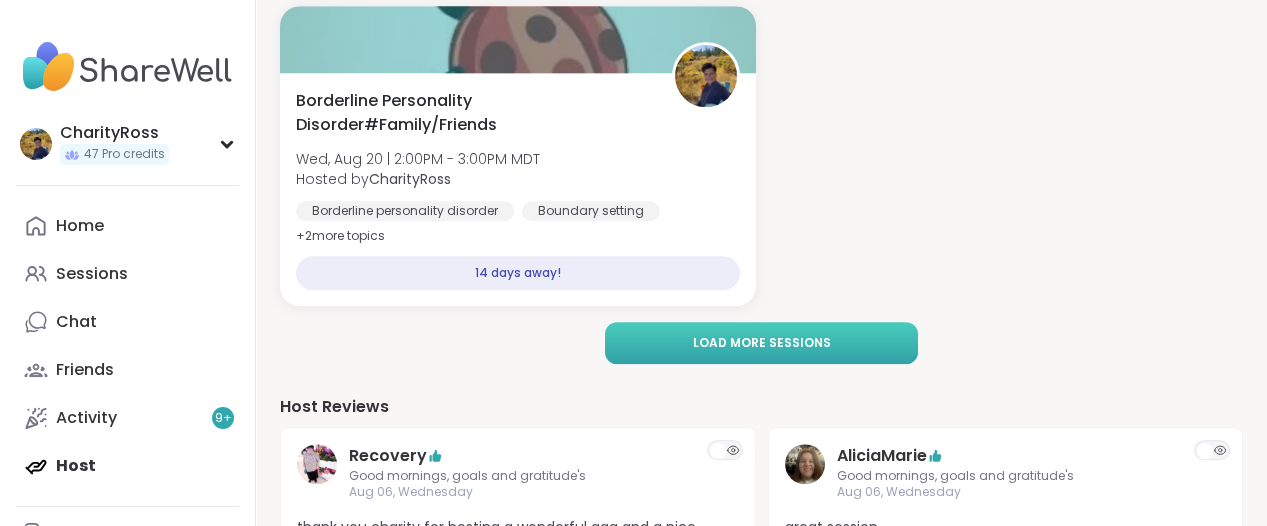 click on "Load more sessions" at bounding box center [762, 343] 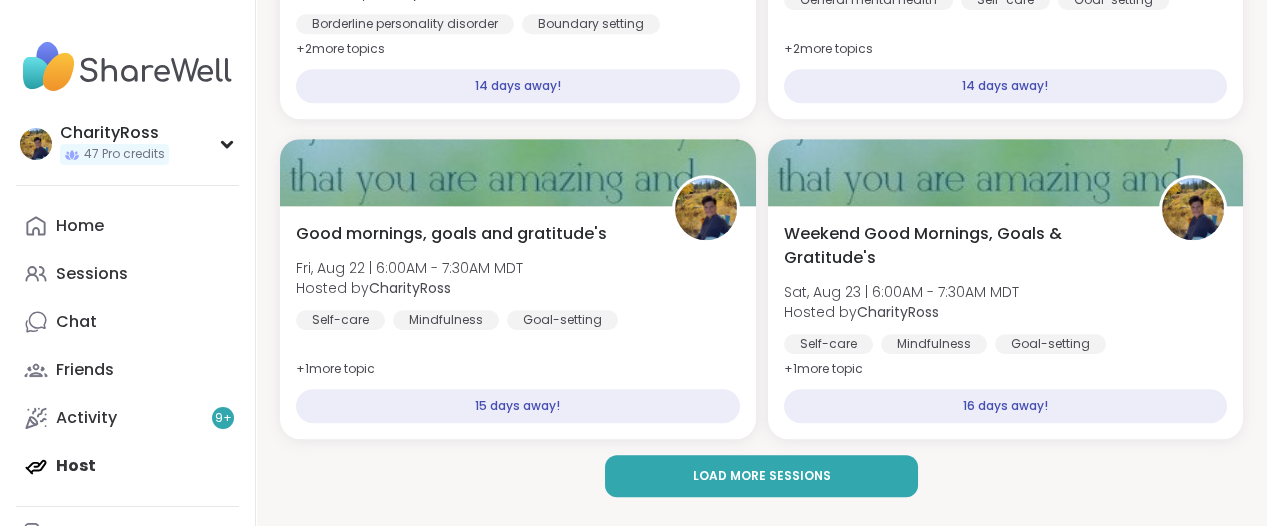 scroll, scrollTop: 3750, scrollLeft: 0, axis: vertical 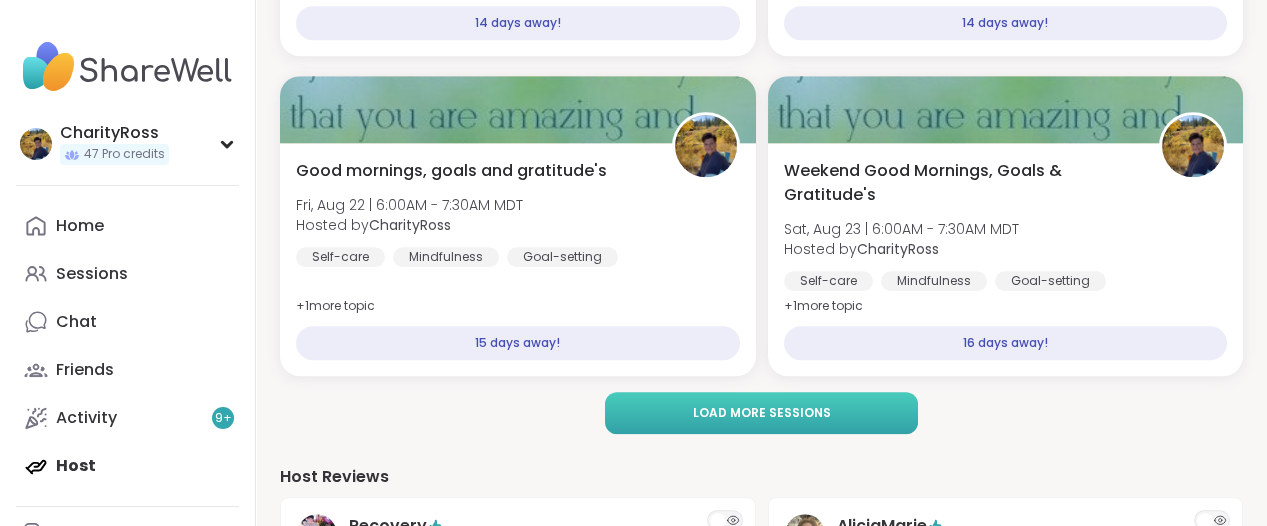 click on "Load more sessions" at bounding box center [762, 413] 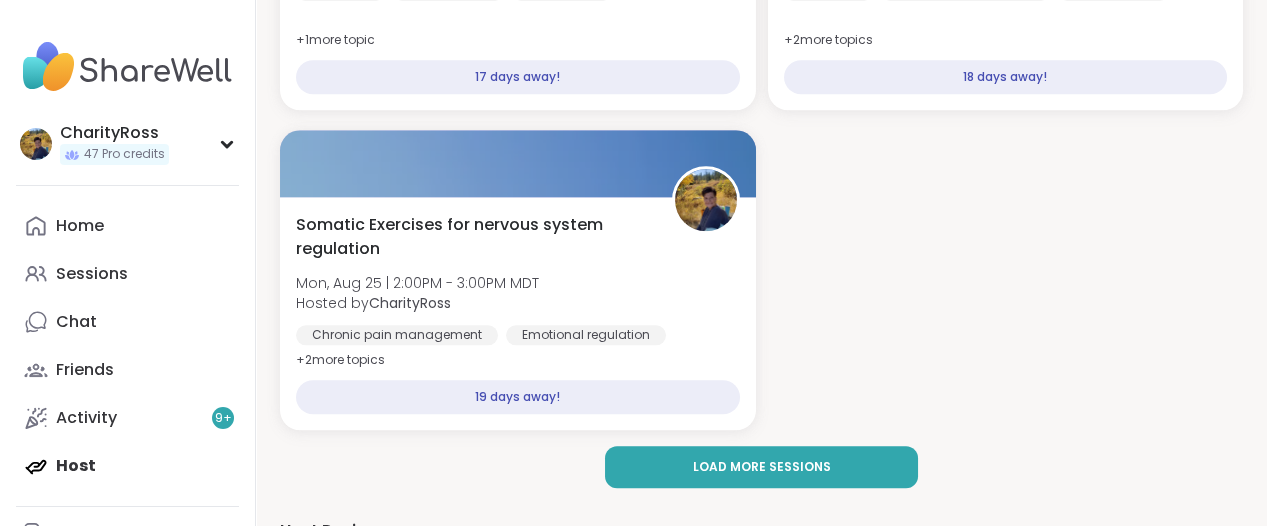 scroll, scrollTop: 4375, scrollLeft: 0, axis: vertical 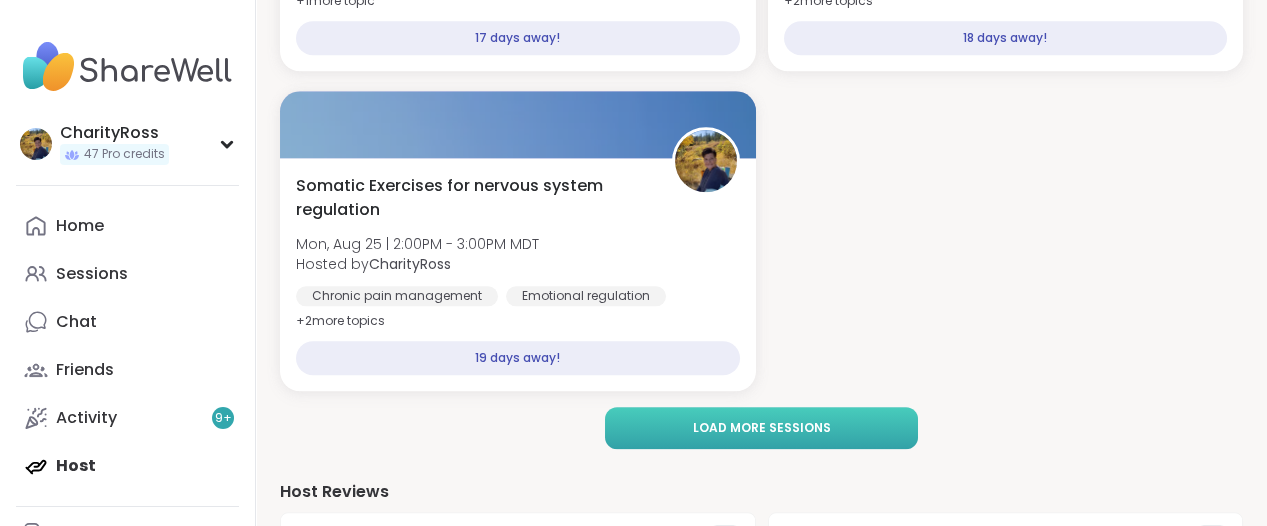 click on "Load more sessions" at bounding box center (762, 428) 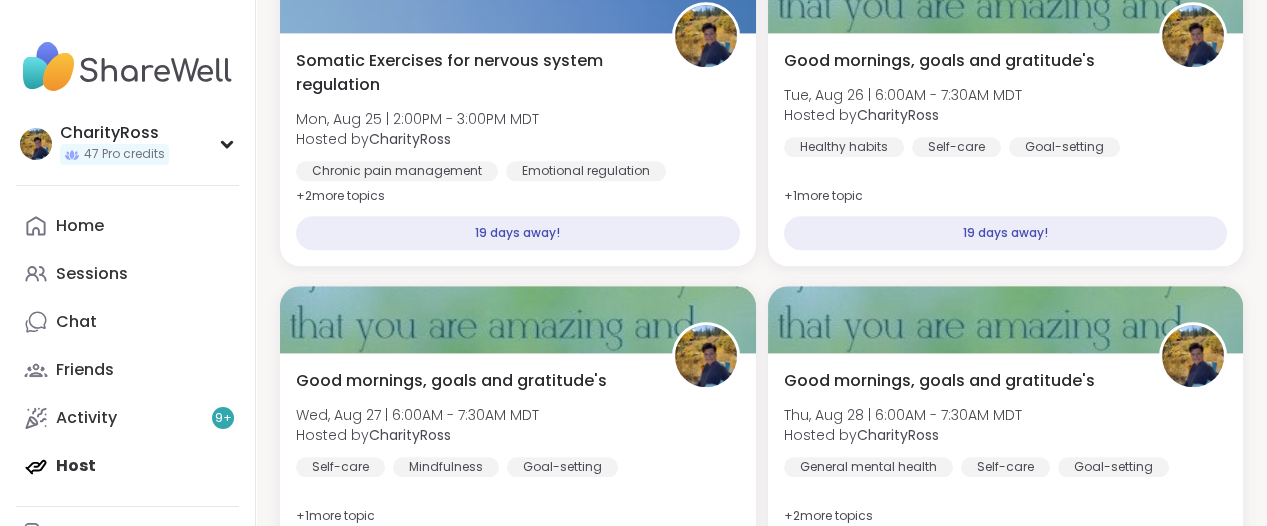 scroll, scrollTop: 4625, scrollLeft: 0, axis: vertical 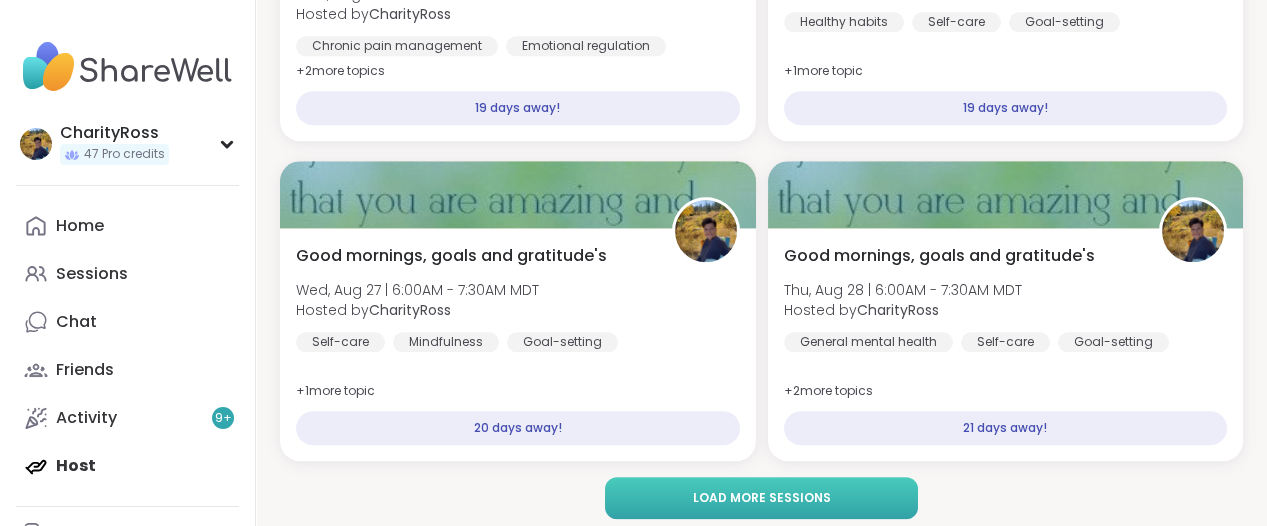 click on "Load more sessions" at bounding box center (762, 498) 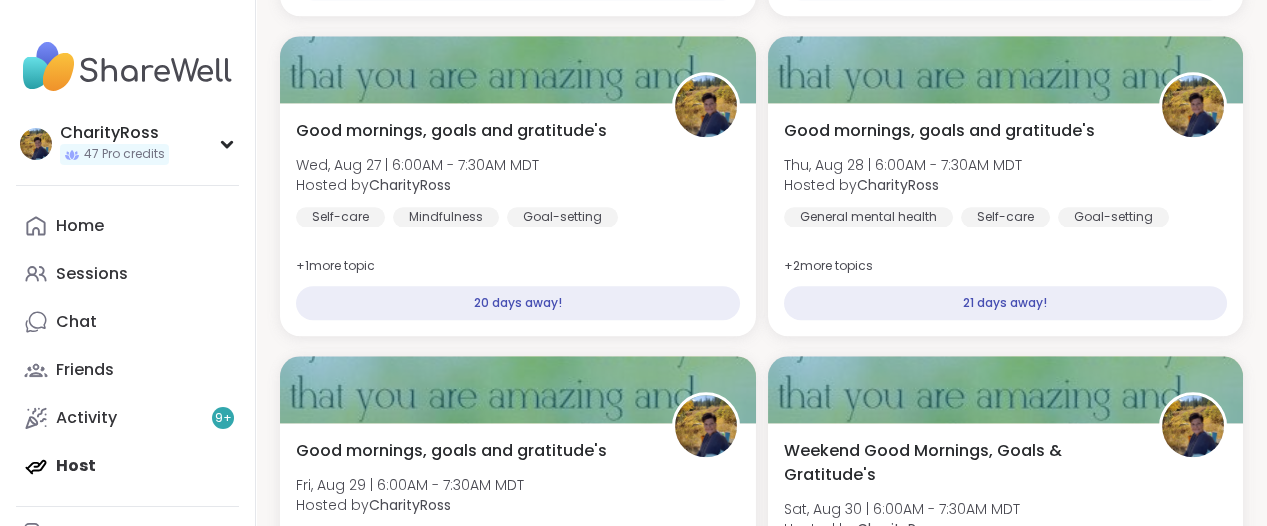 scroll, scrollTop: 4875, scrollLeft: 0, axis: vertical 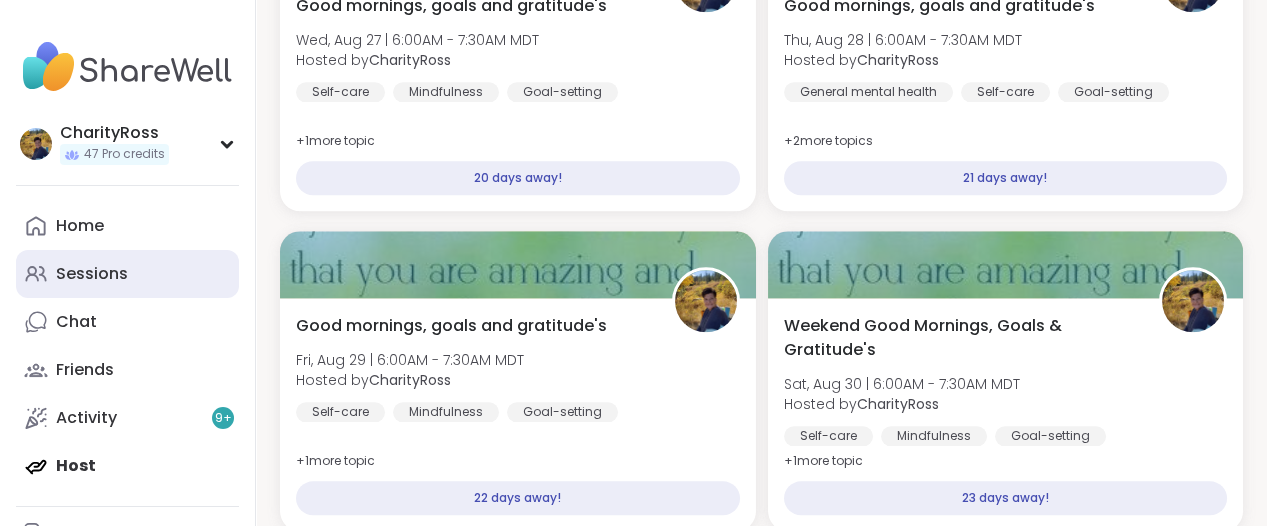 click on "Sessions" at bounding box center (127, 274) 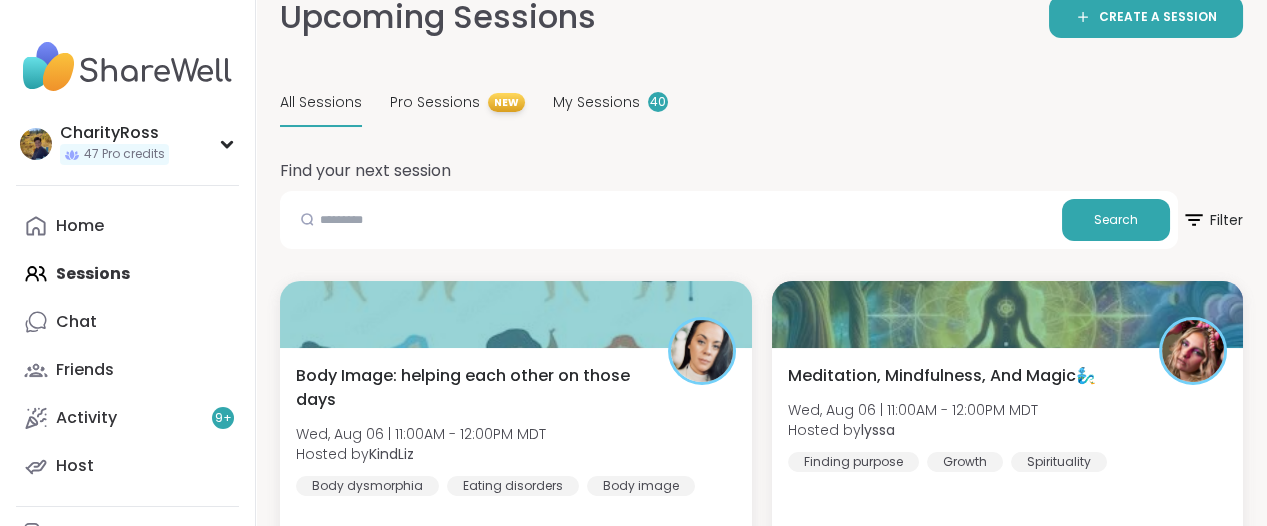 scroll, scrollTop: 0, scrollLeft: 0, axis: both 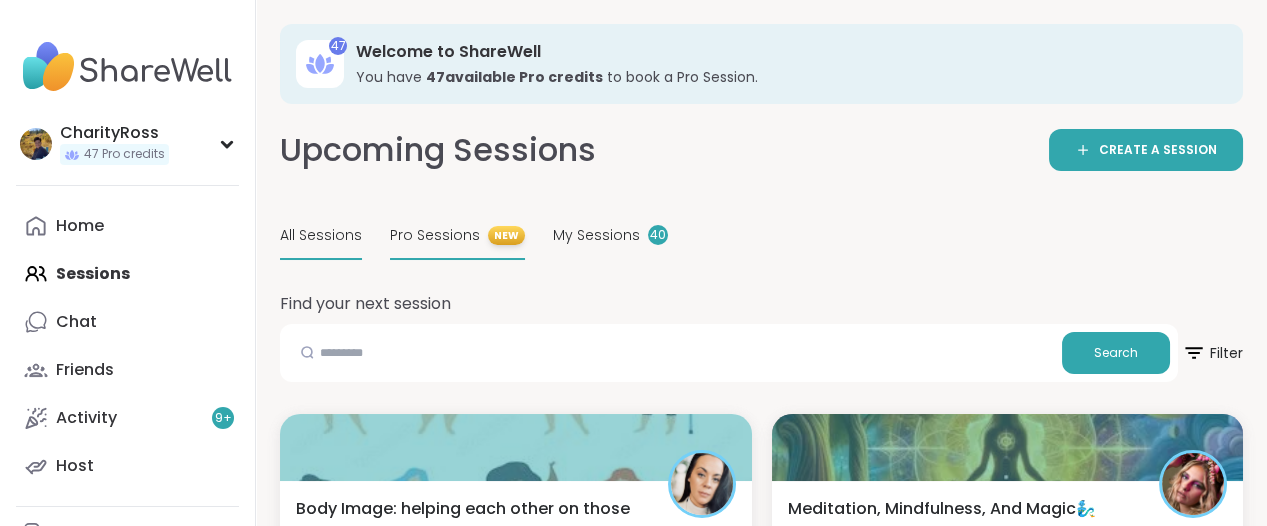 click on "Pro Sessions" at bounding box center [435, 235] 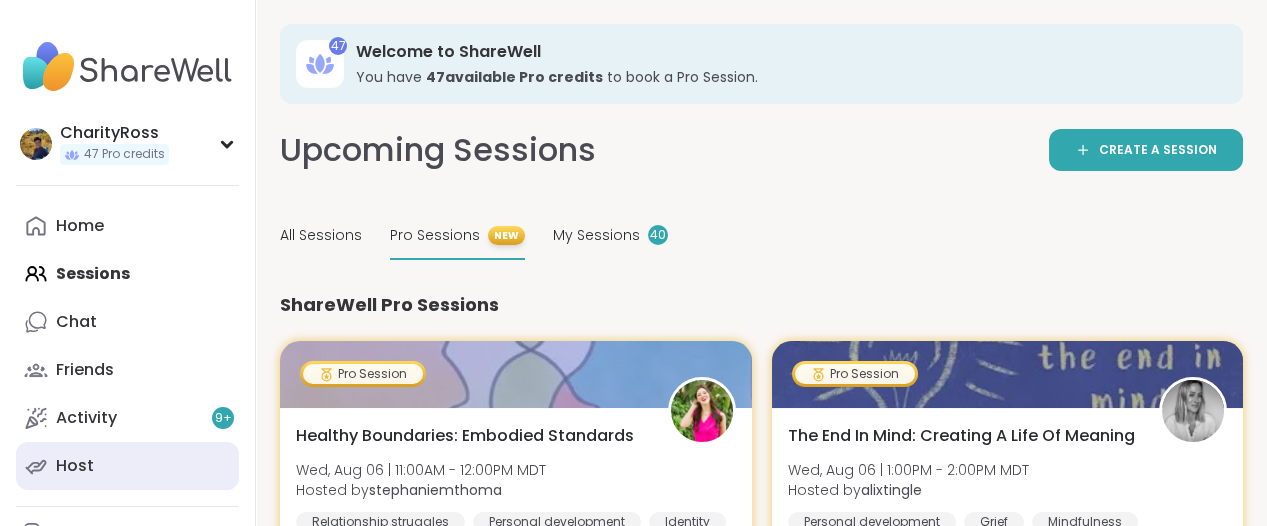 click on "Host" at bounding box center [127, 466] 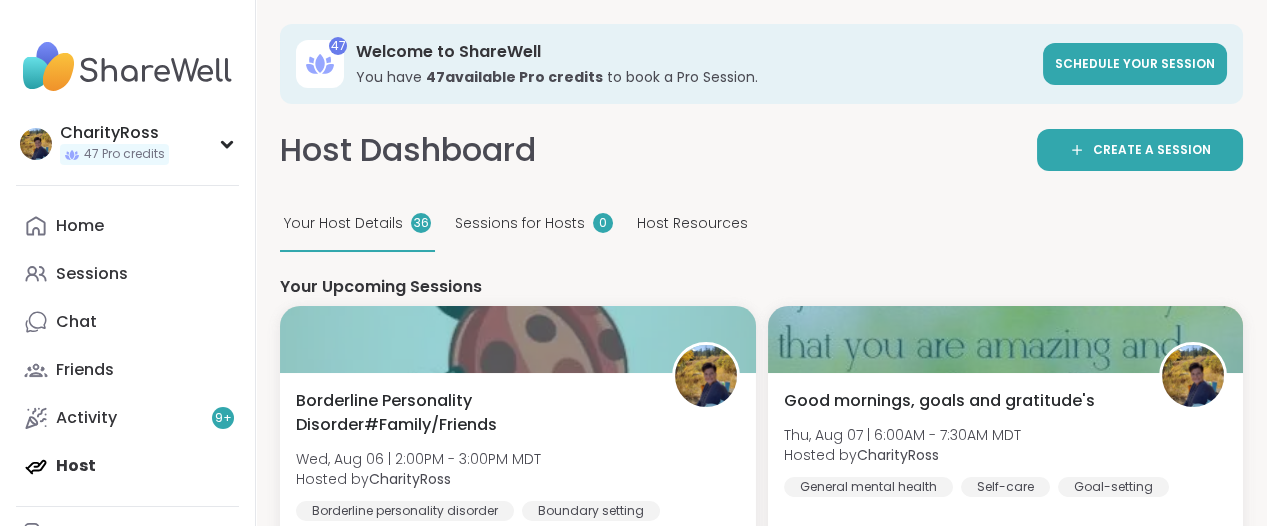 scroll, scrollTop: 0, scrollLeft: 0, axis: both 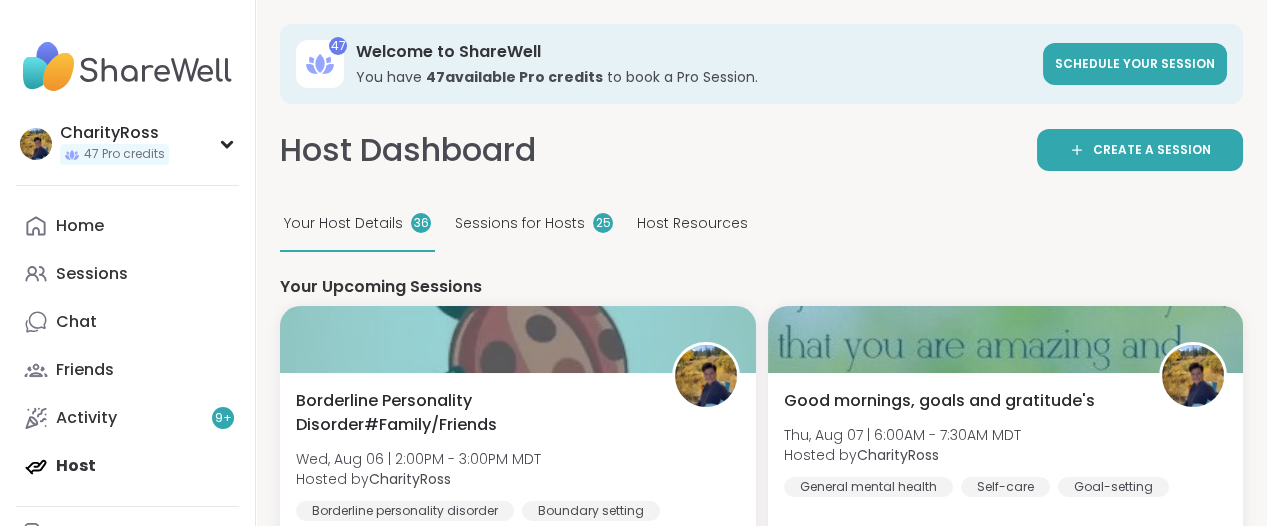 click on "Sessions for Hosts" at bounding box center (520, 223) 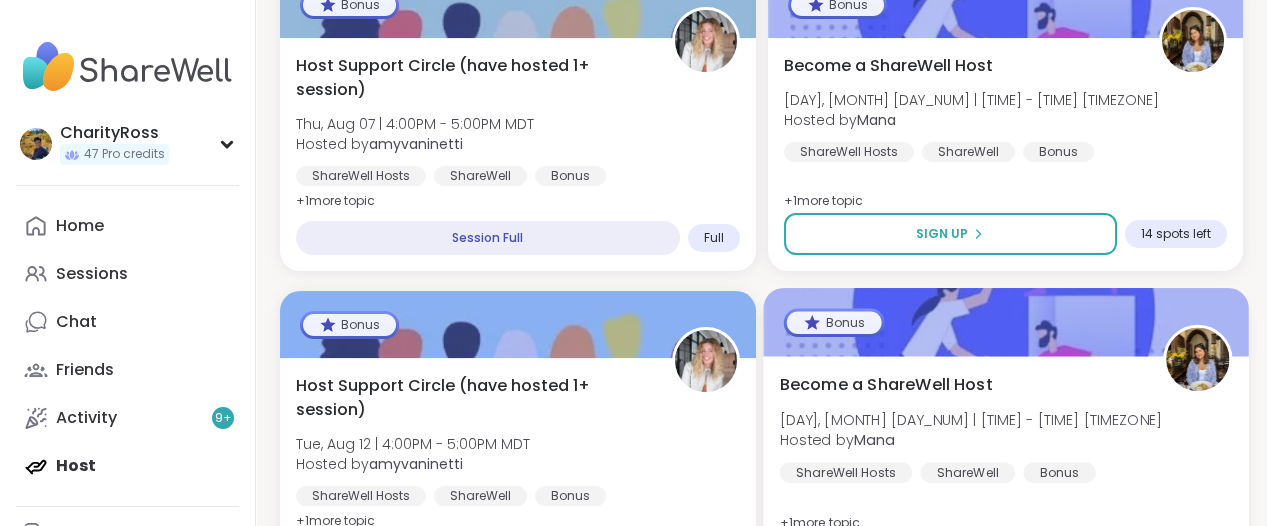 scroll, scrollTop: 750, scrollLeft: 0, axis: vertical 